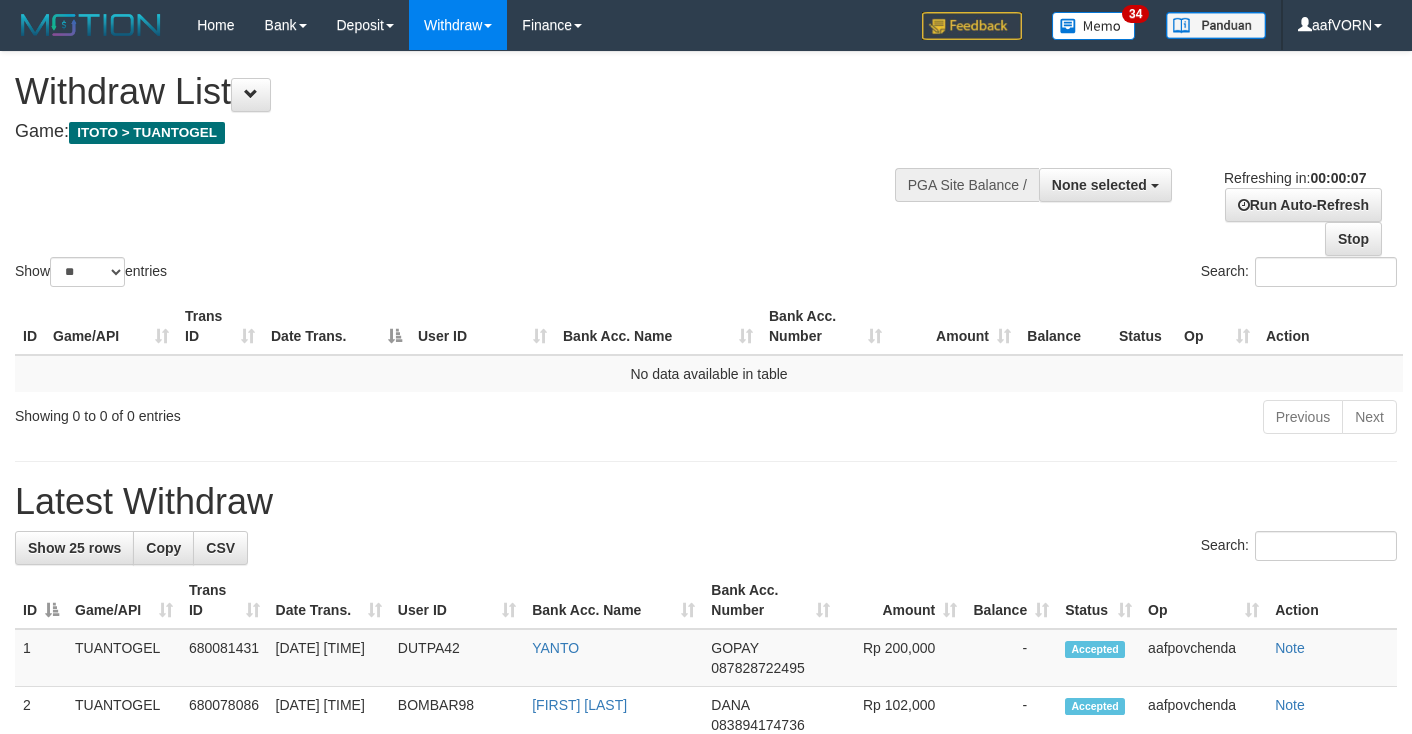 select 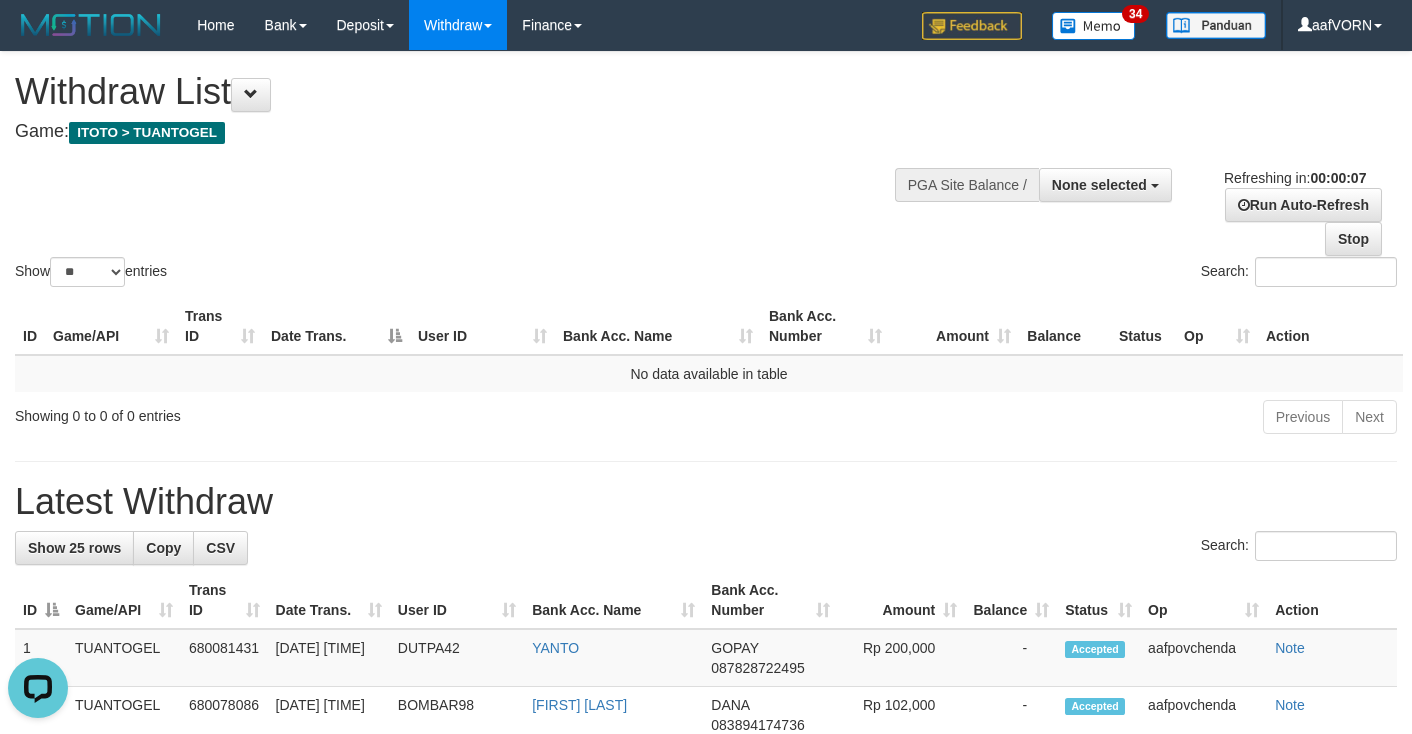 scroll, scrollTop: 0, scrollLeft: 0, axis: both 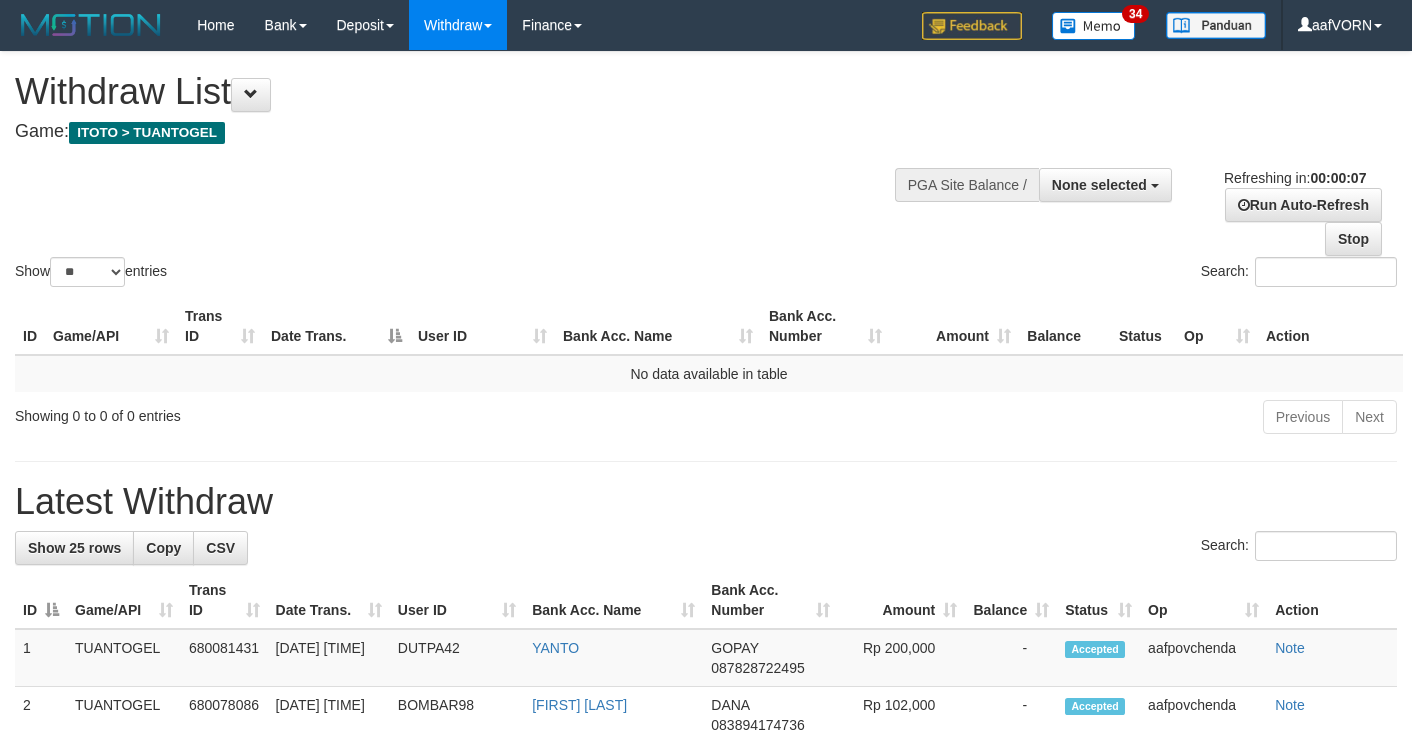 select 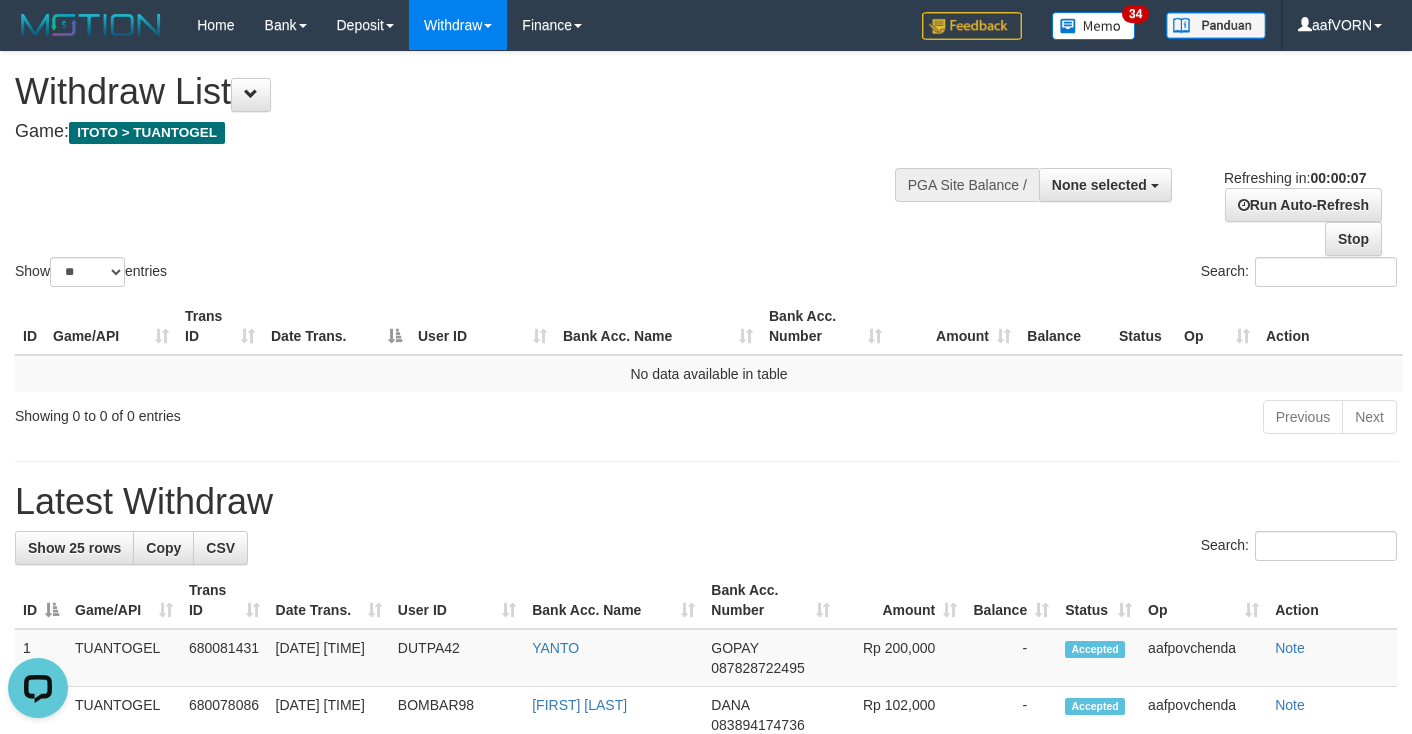 scroll, scrollTop: 0, scrollLeft: 0, axis: both 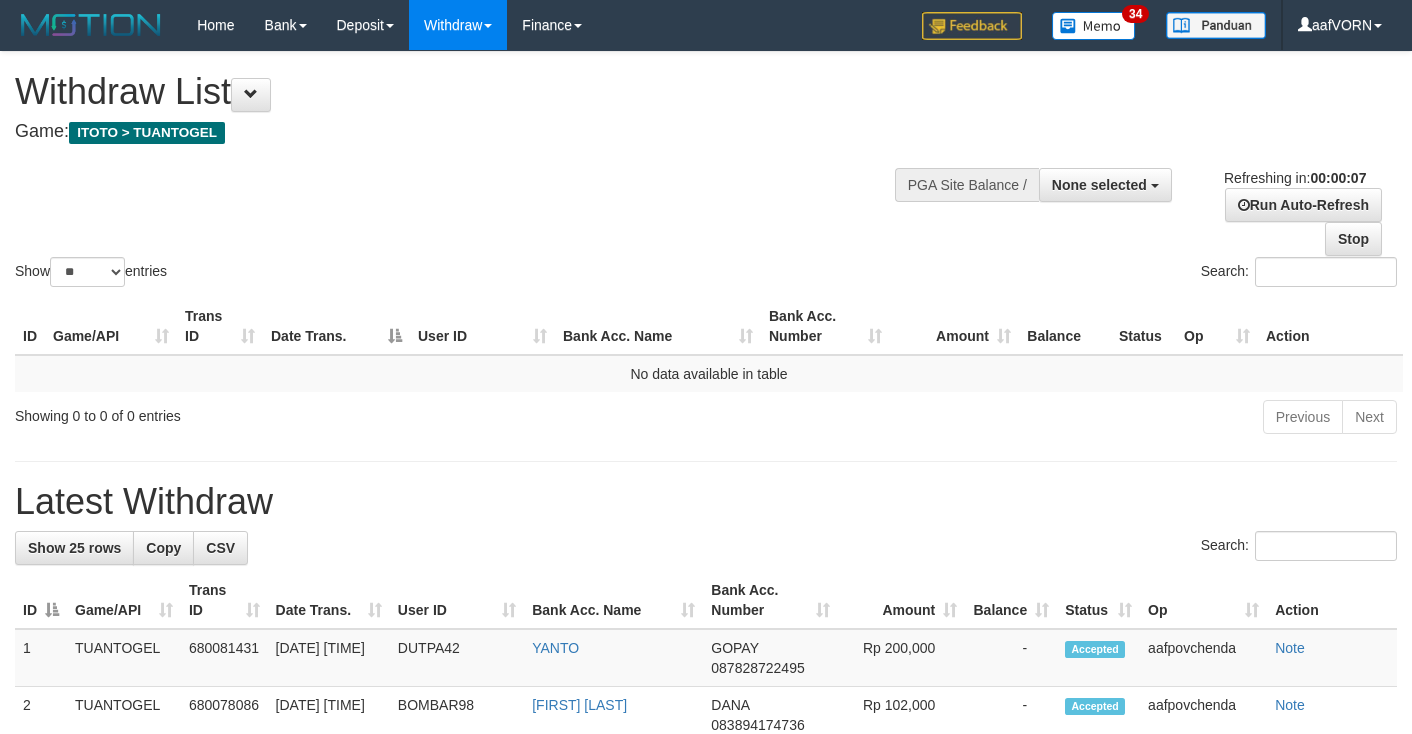 select 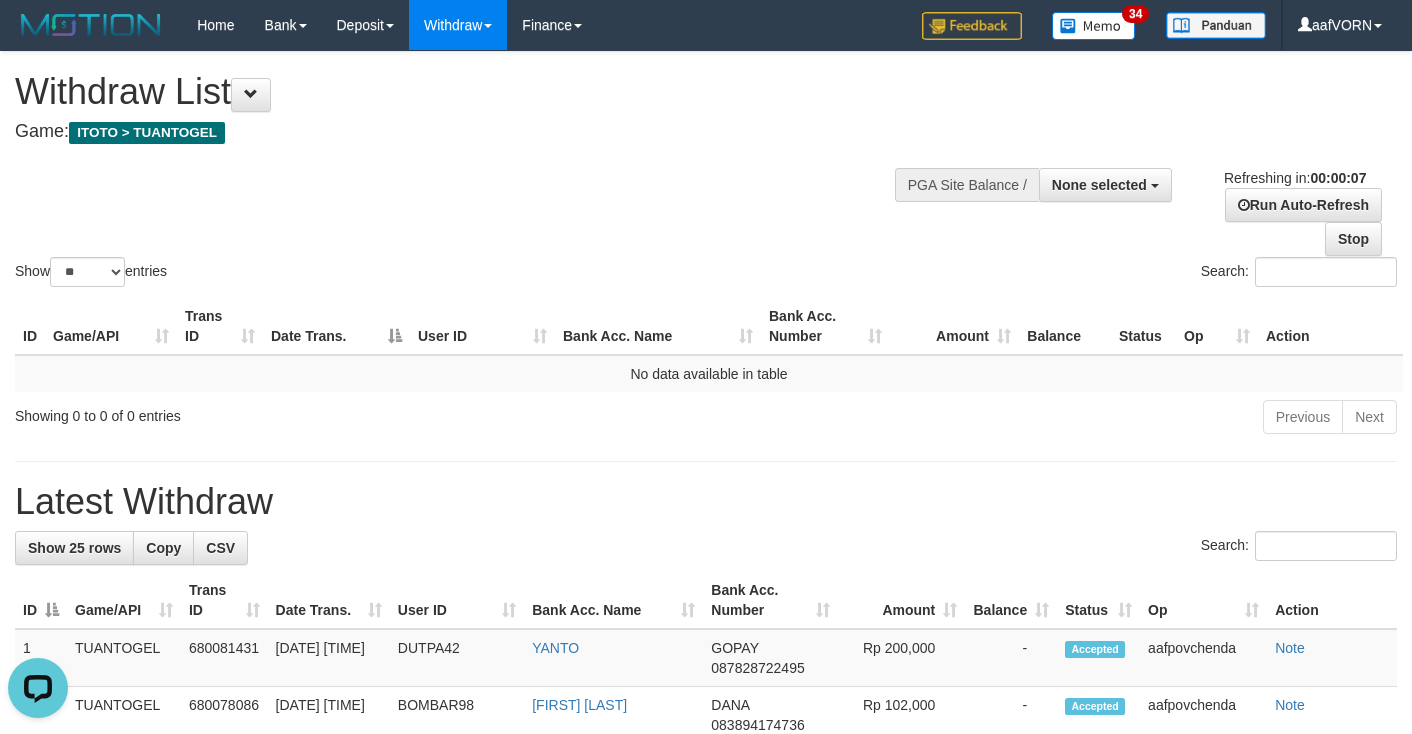 scroll, scrollTop: 0, scrollLeft: 0, axis: both 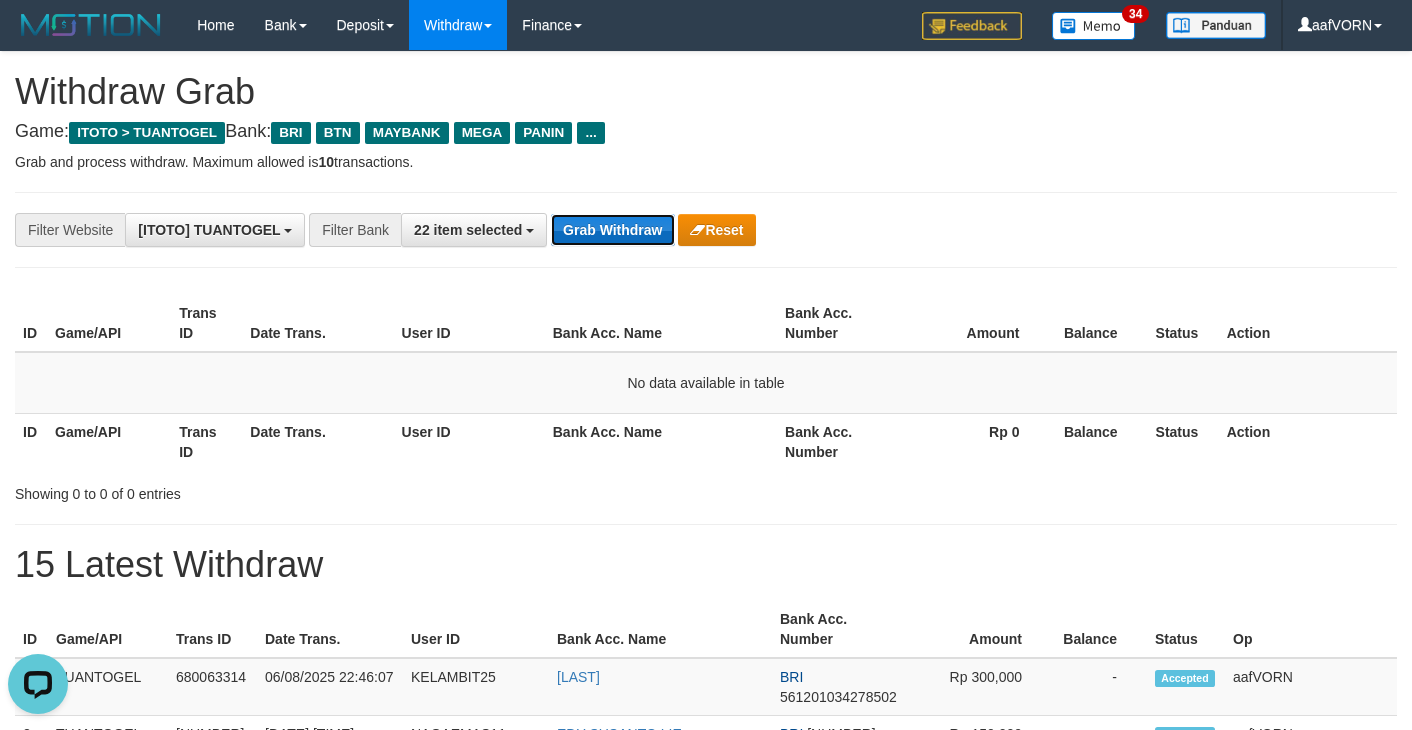 drag, startPoint x: 610, startPoint y: 238, endPoint x: 648, endPoint y: 218, distance: 42.941822 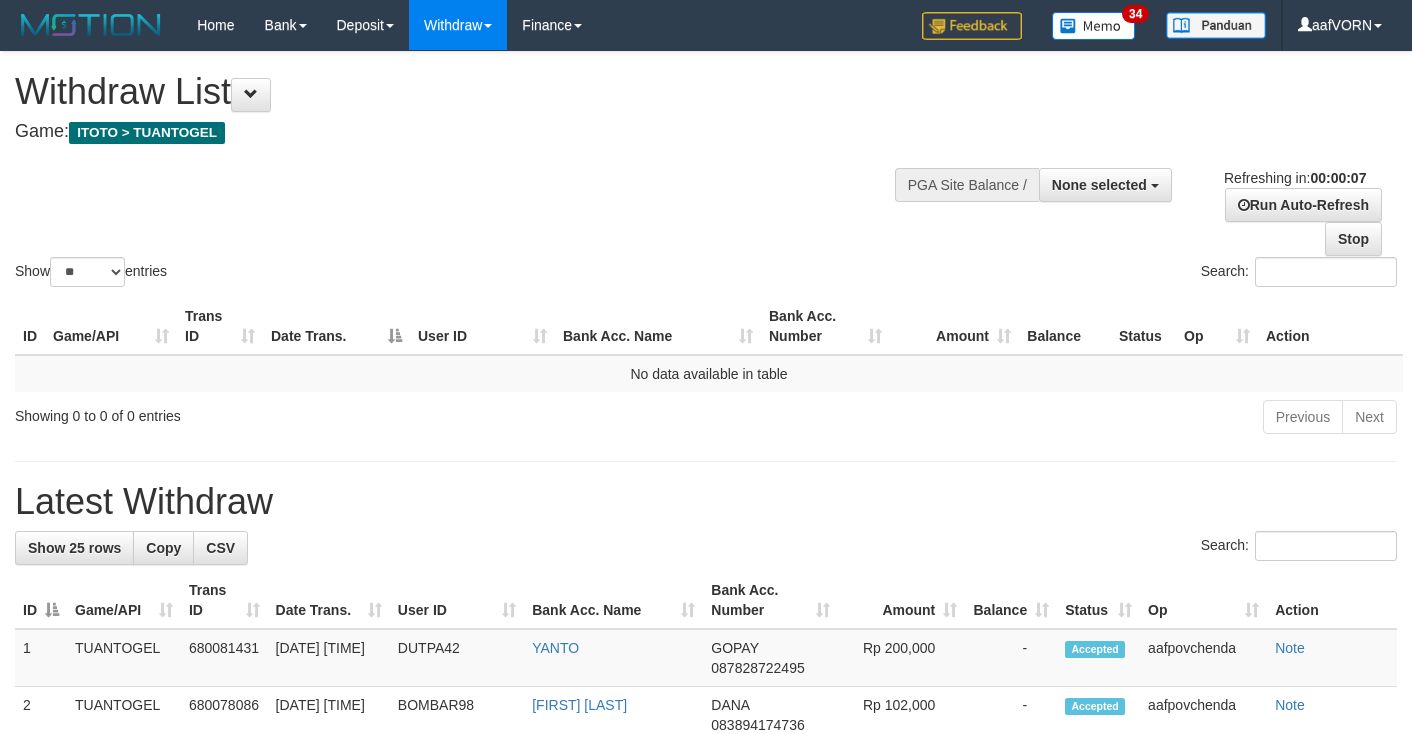 select 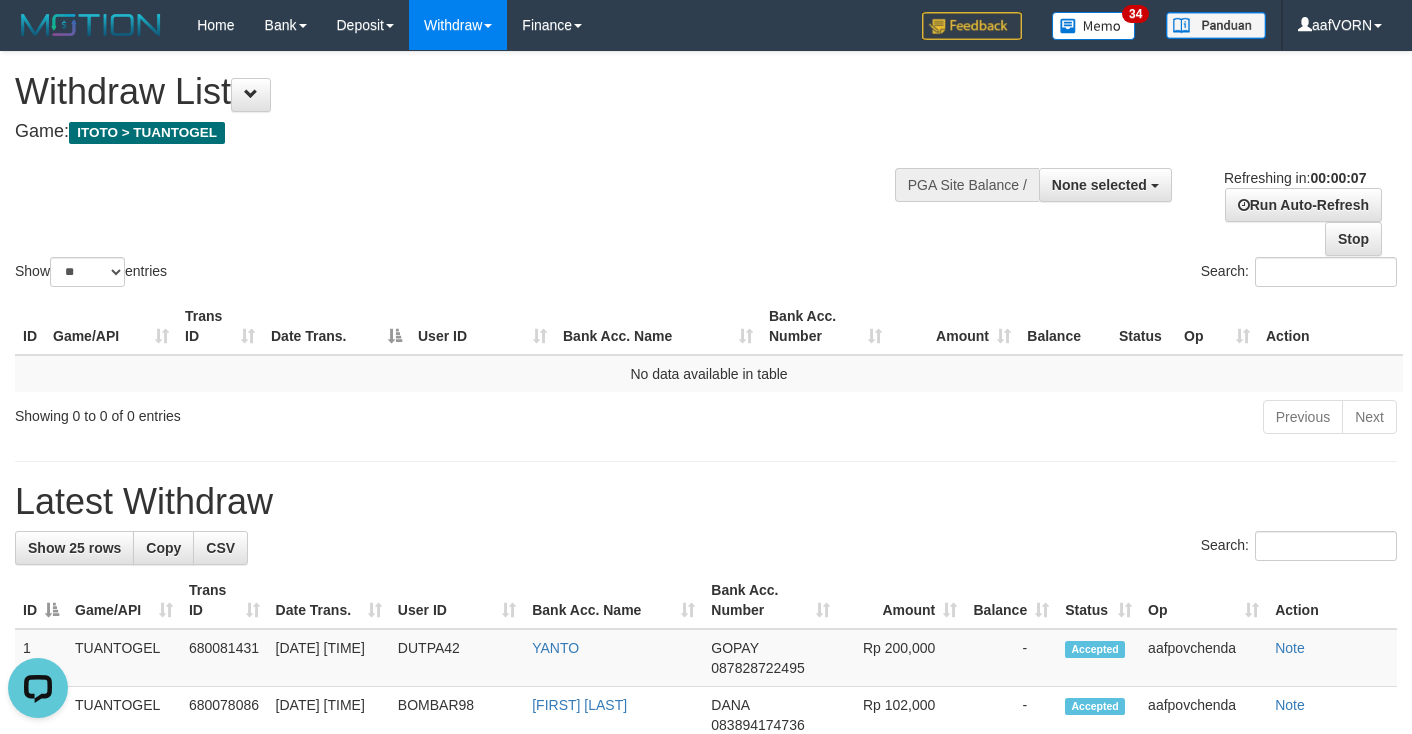 scroll, scrollTop: 0, scrollLeft: 0, axis: both 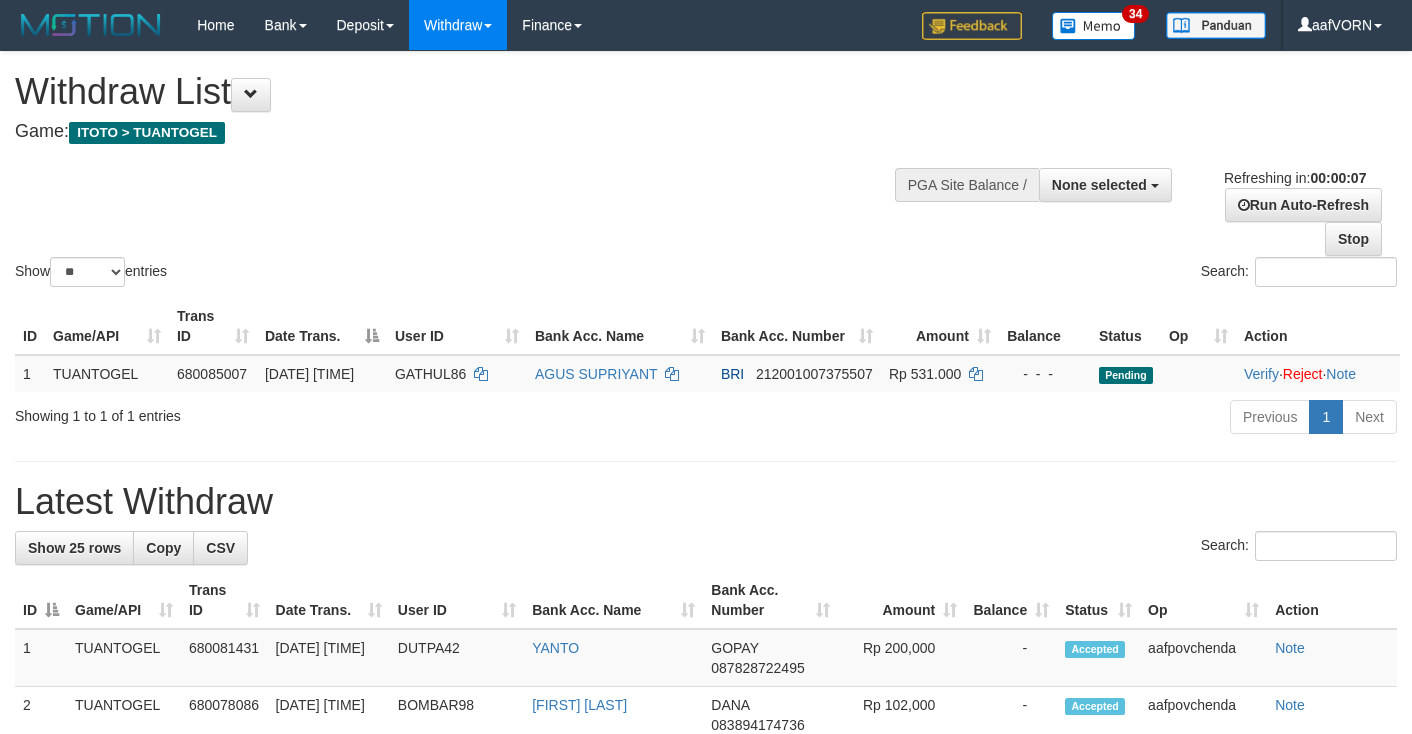 select 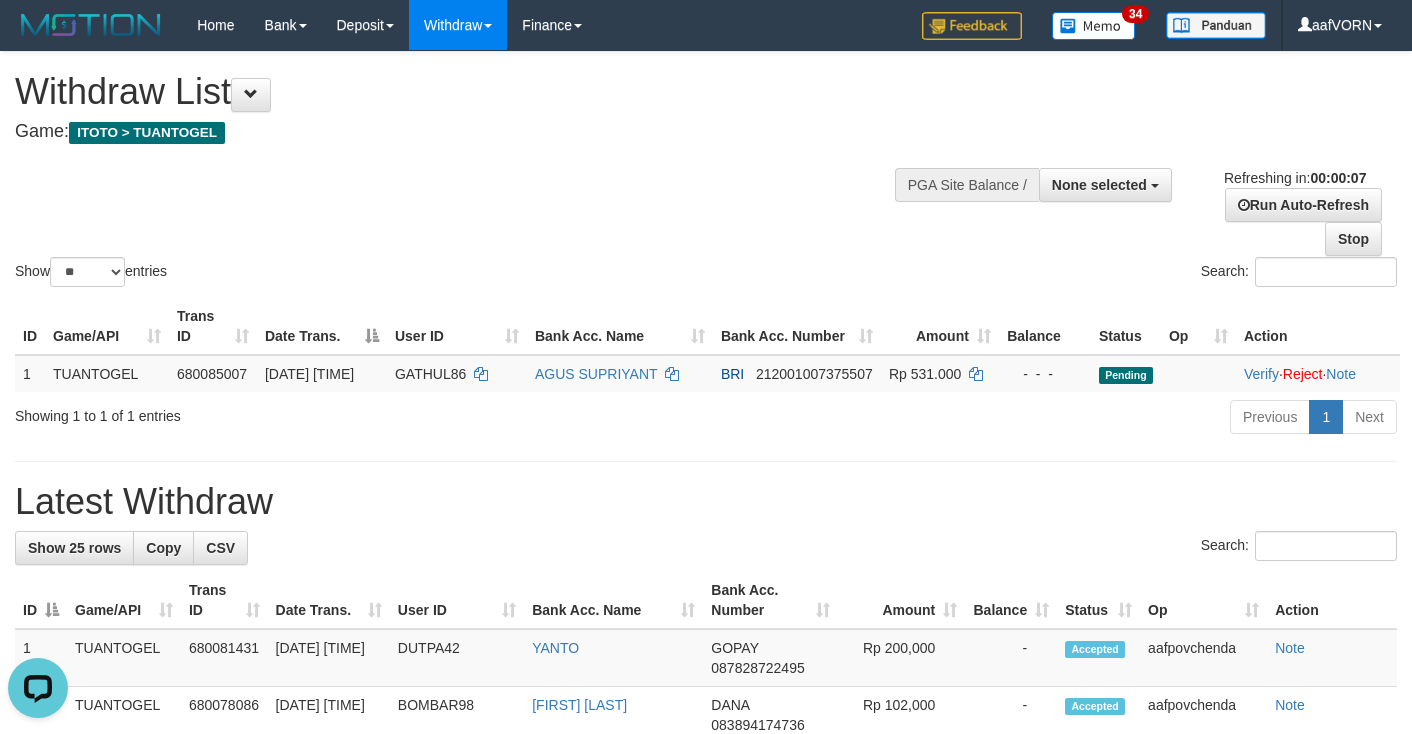 scroll, scrollTop: 0, scrollLeft: 0, axis: both 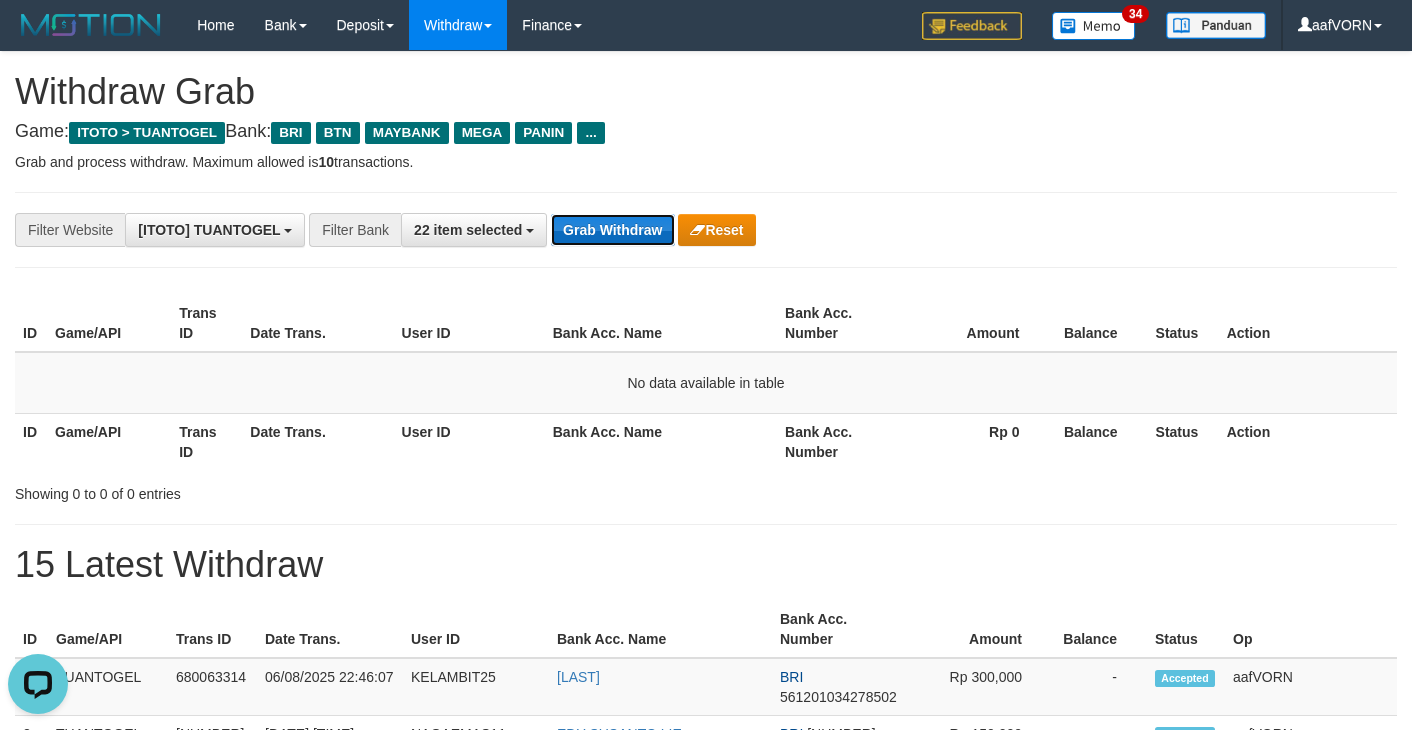 click on "Grab Withdraw" at bounding box center (612, 230) 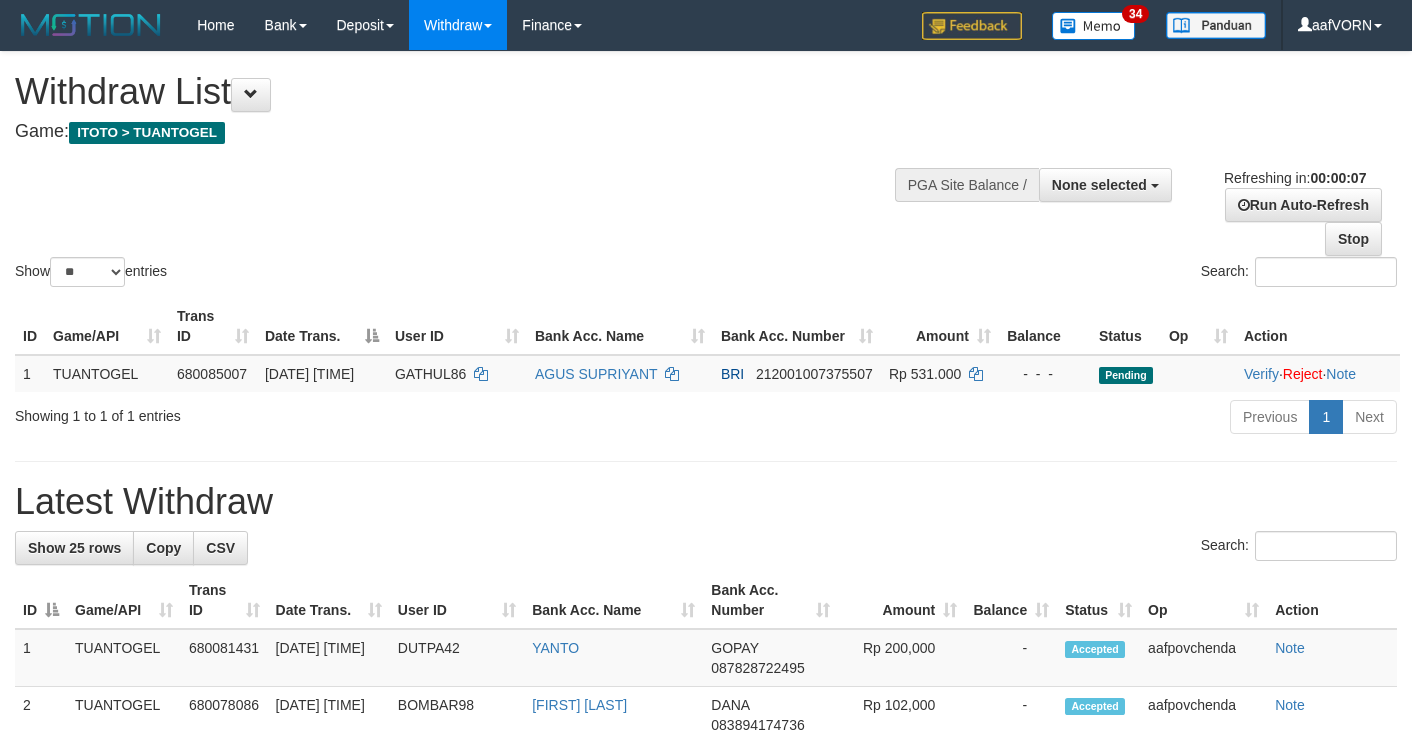 select 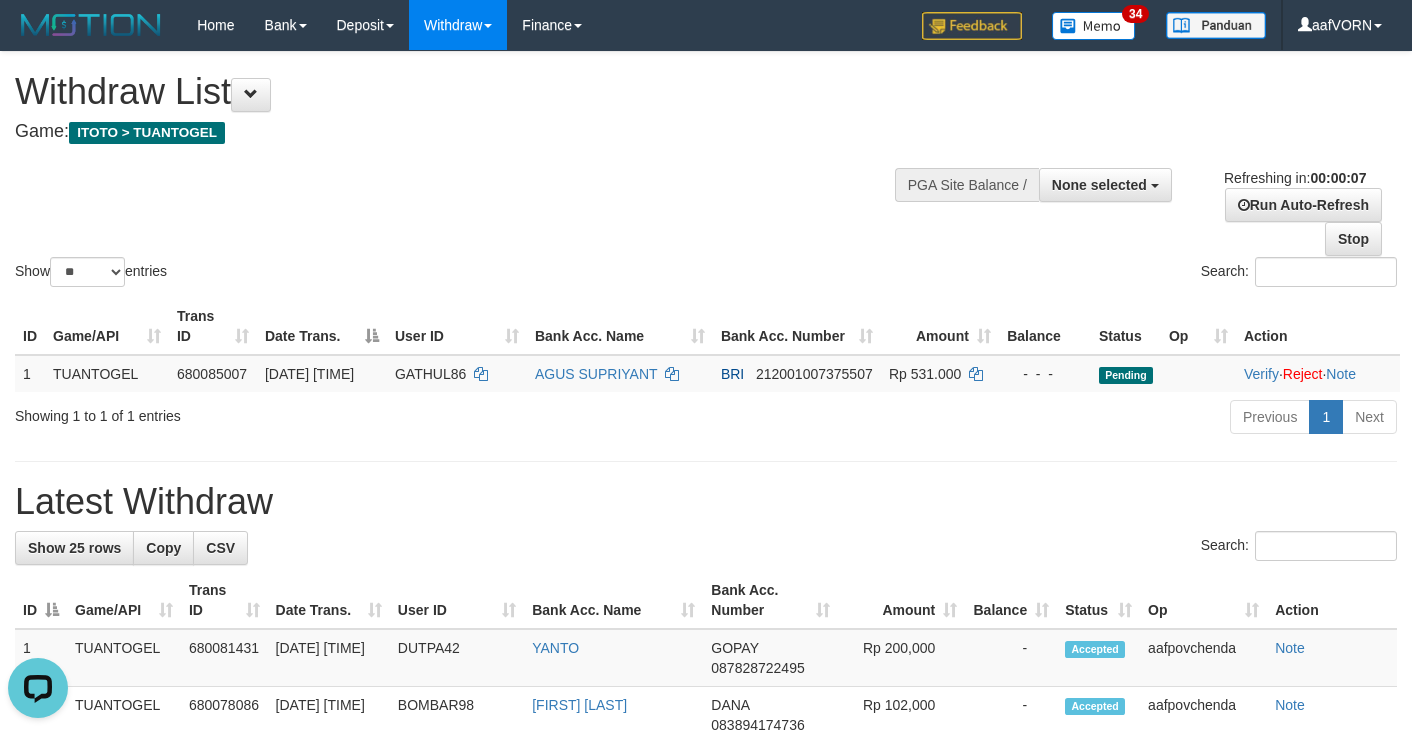 scroll, scrollTop: 0, scrollLeft: 0, axis: both 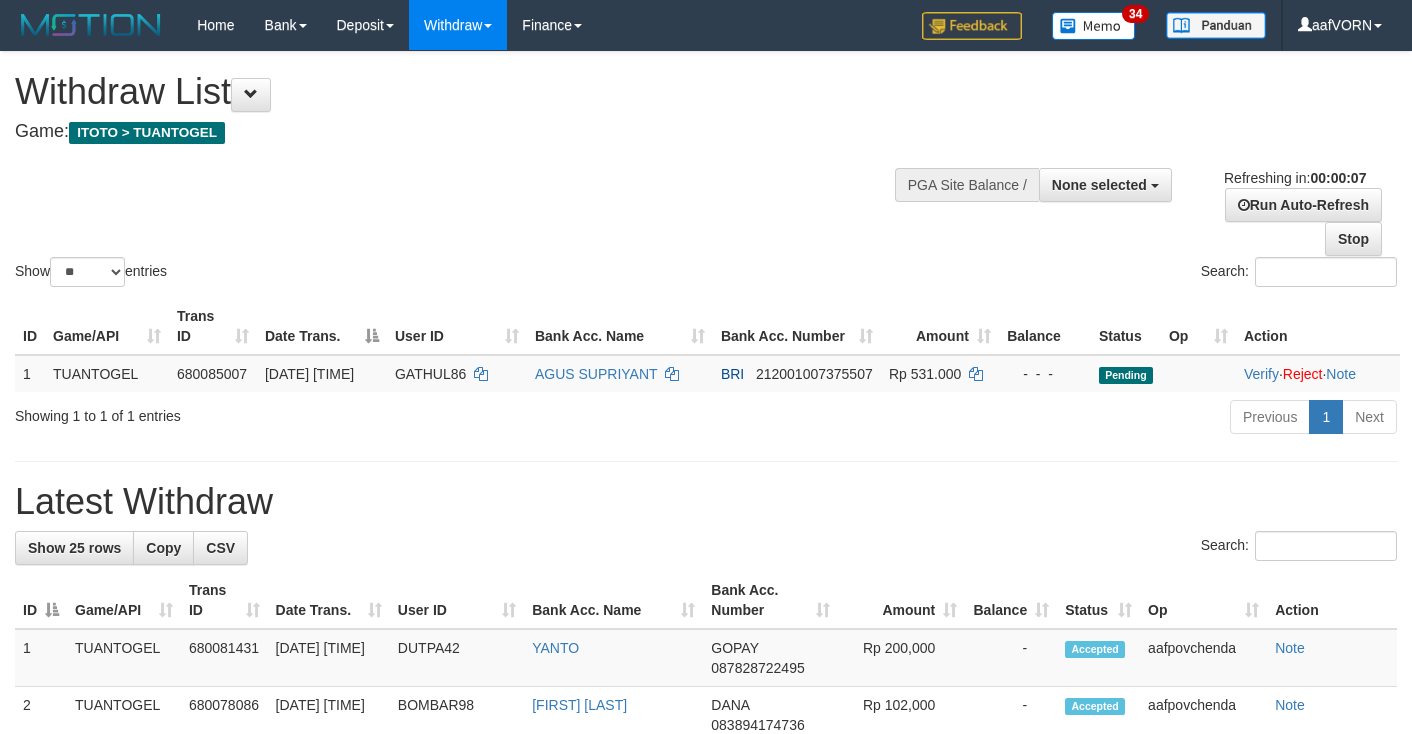 select 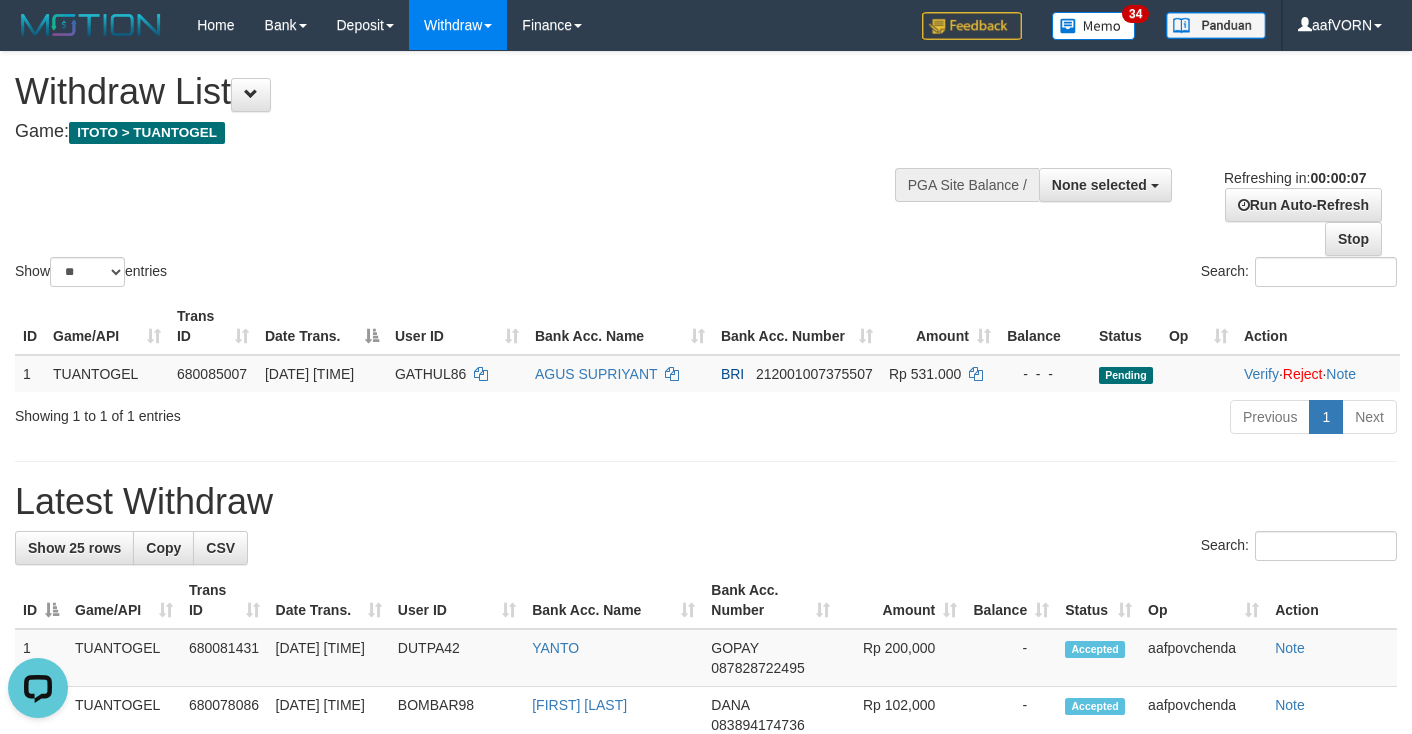 scroll, scrollTop: 0, scrollLeft: 0, axis: both 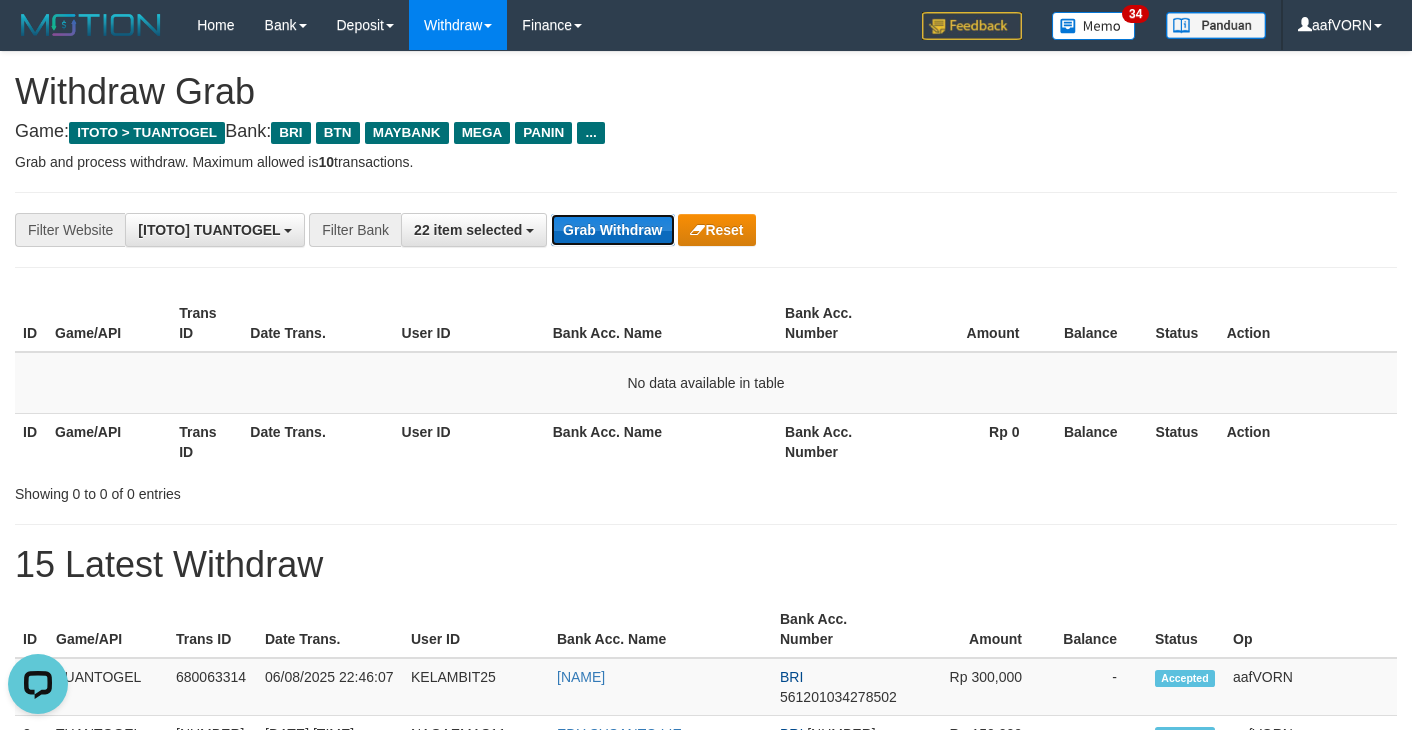 click on "Grab Withdraw" at bounding box center (612, 230) 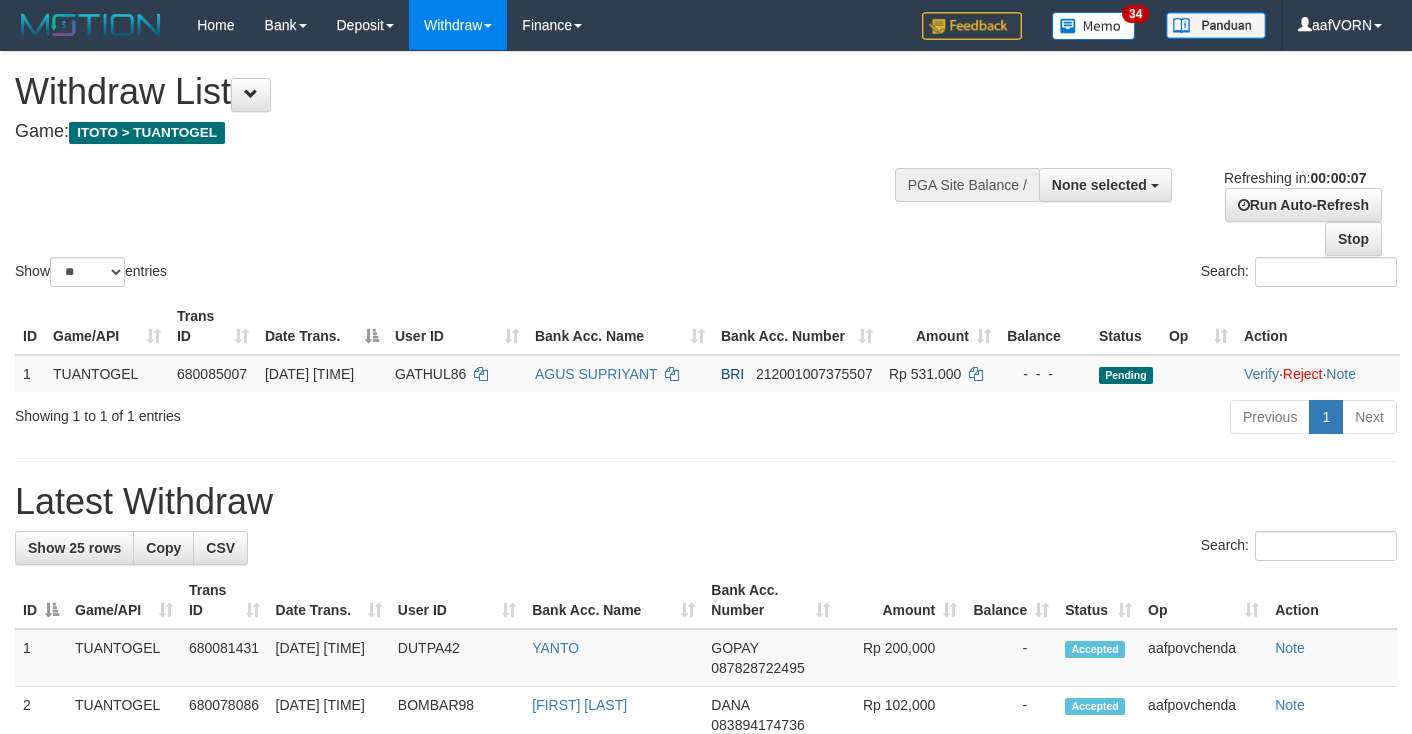 select 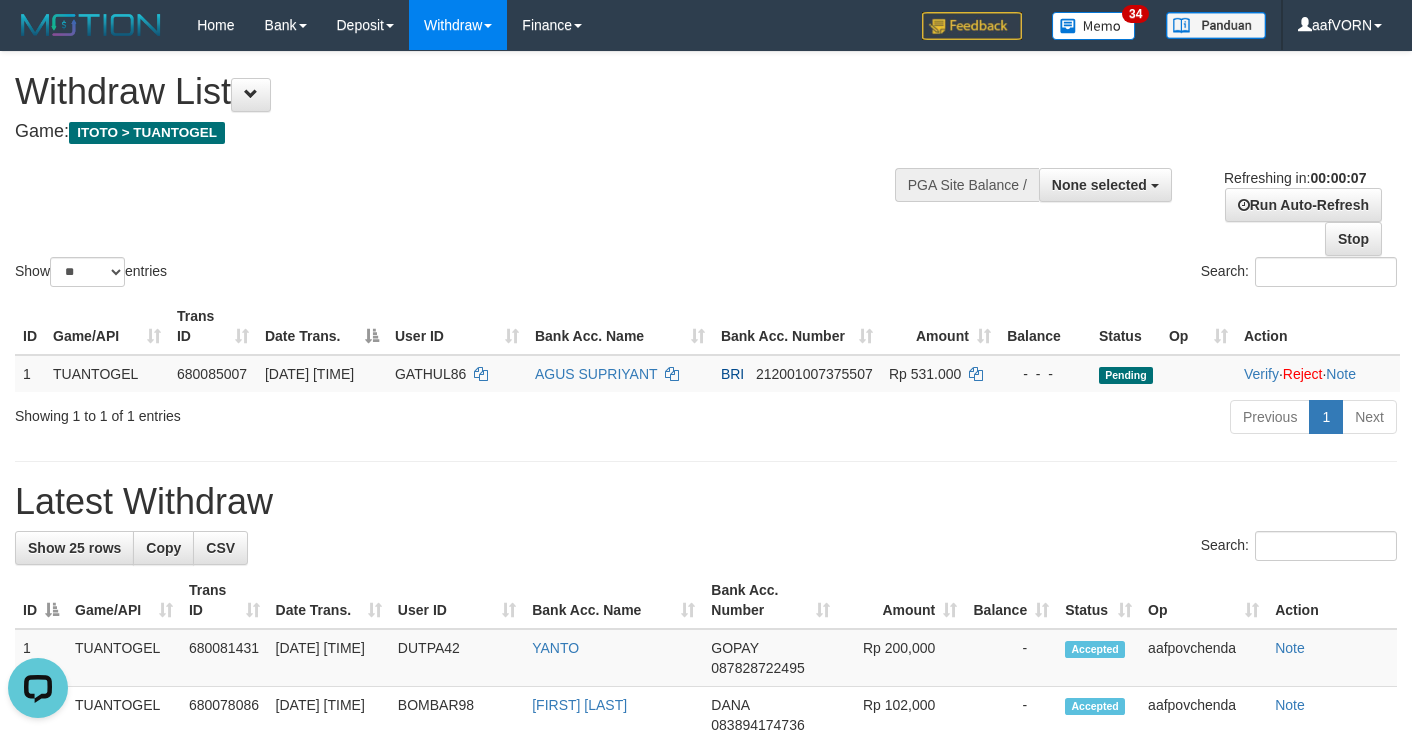 scroll, scrollTop: 0, scrollLeft: 0, axis: both 